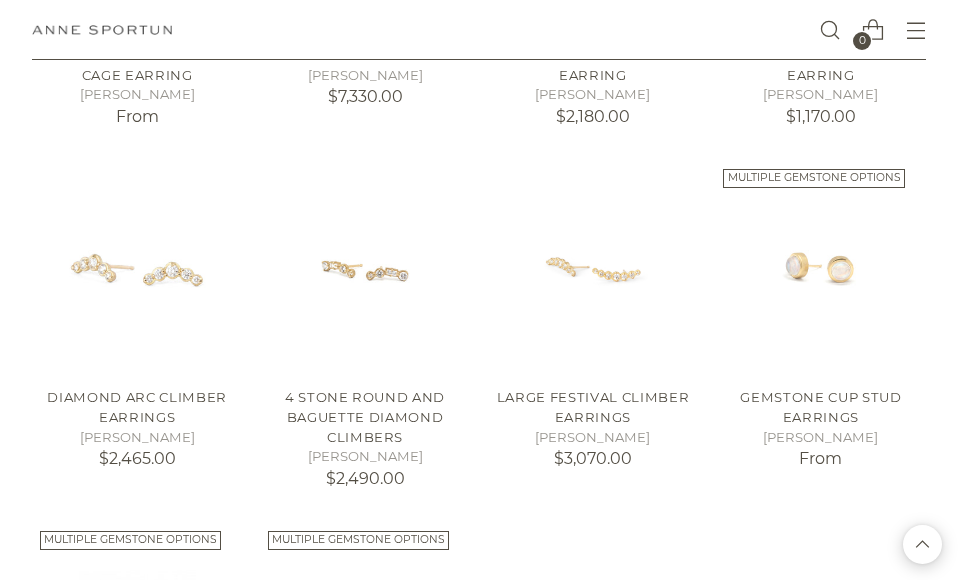 scroll, scrollTop: 1669, scrollLeft: 0, axis: vertical 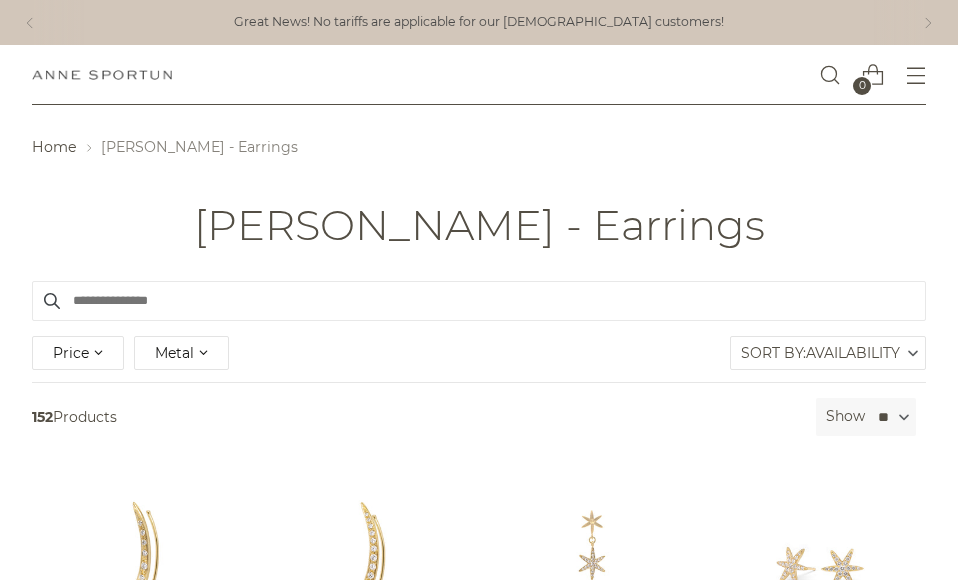 click at bounding box center (479, 301) 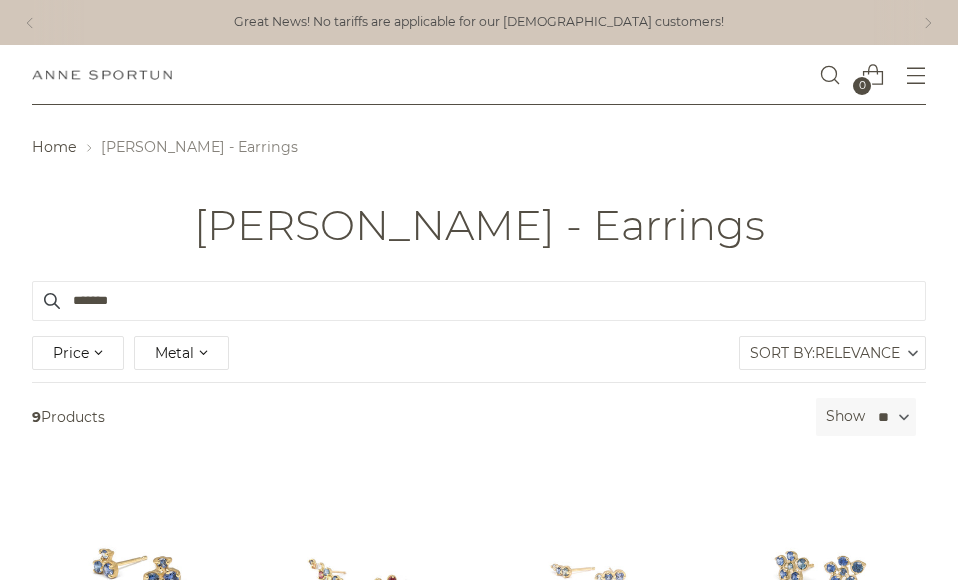 type on "*******" 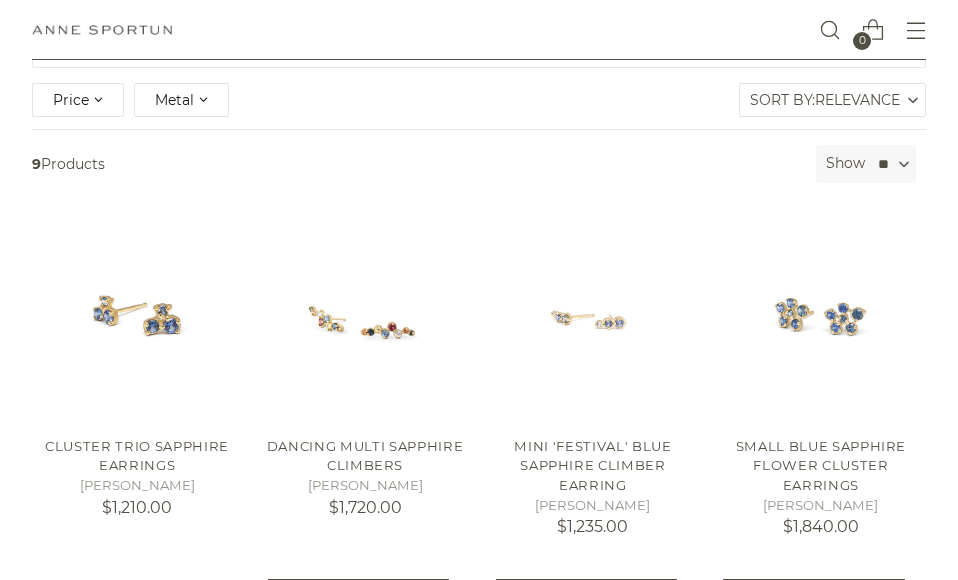 scroll, scrollTop: 0, scrollLeft: 0, axis: both 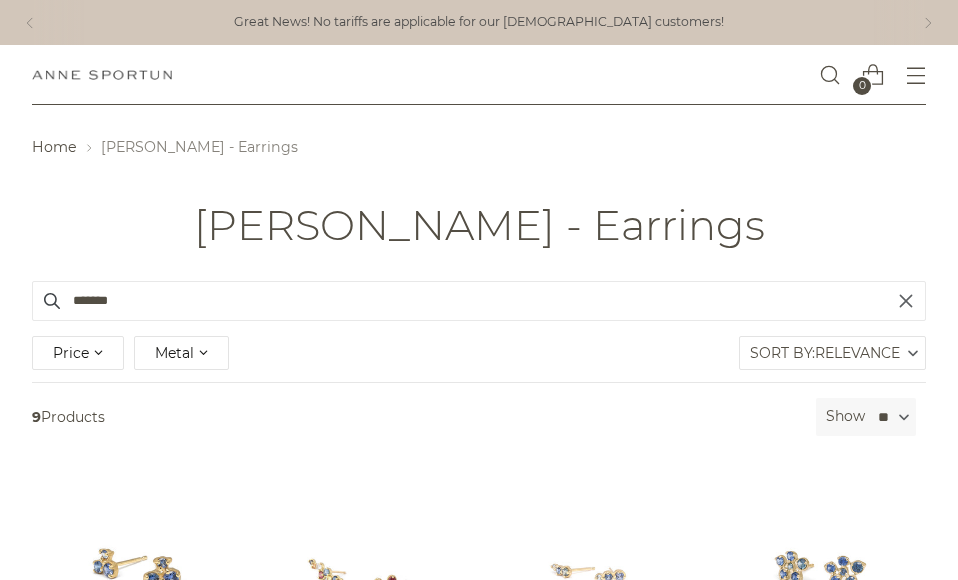 click on "*******" at bounding box center [479, 301] 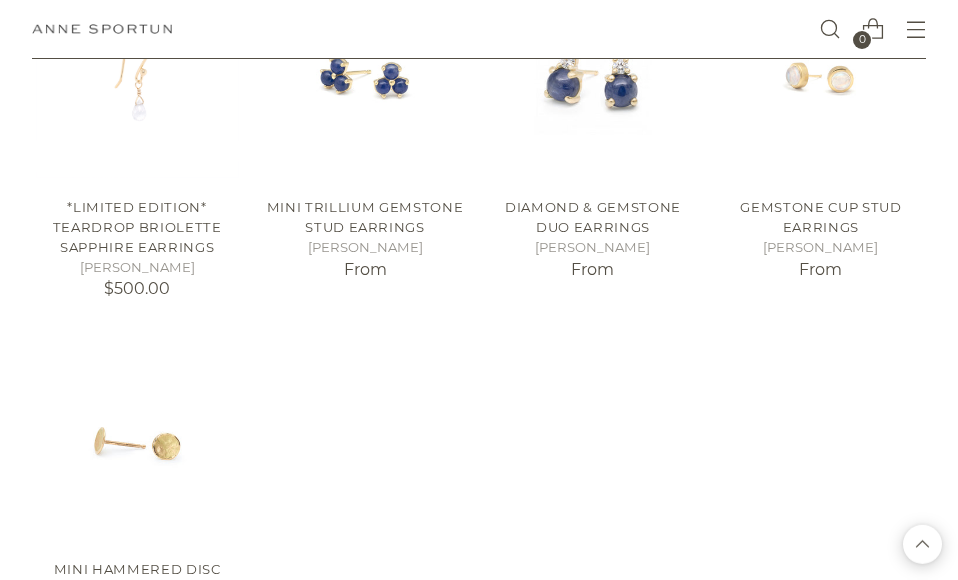 scroll, scrollTop: 856, scrollLeft: 0, axis: vertical 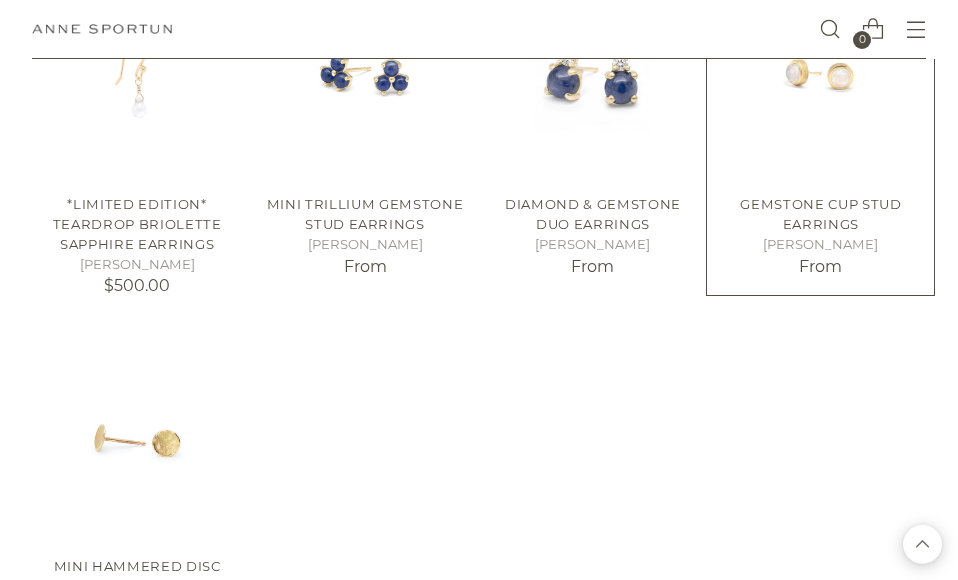 click on "[PERSON_NAME]" at bounding box center [820, 245] 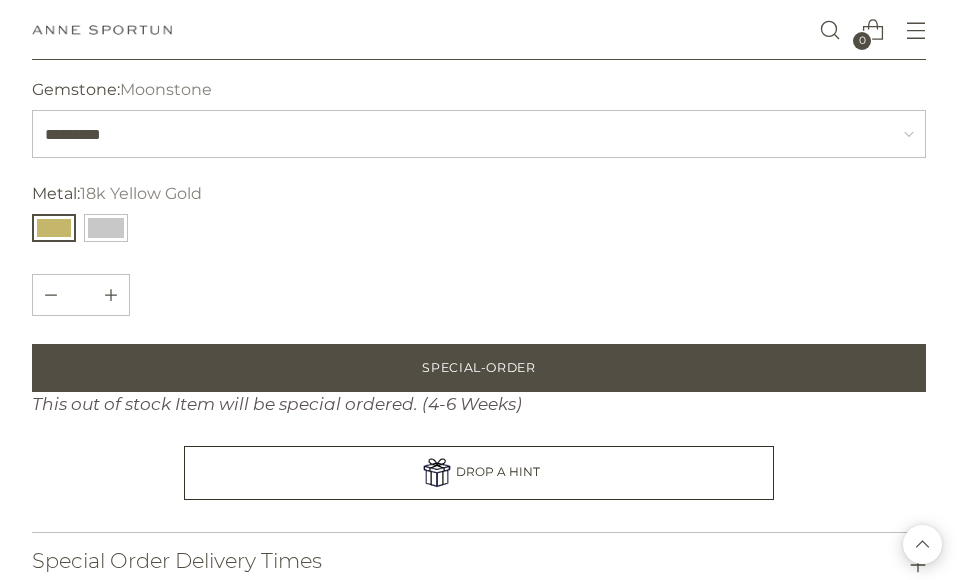 scroll, scrollTop: 1238, scrollLeft: 0, axis: vertical 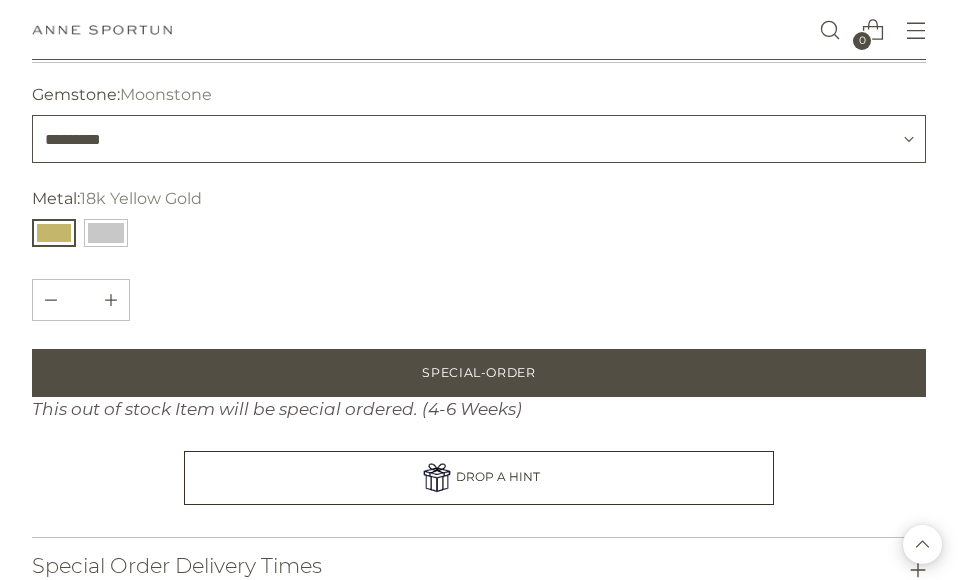 select on "**********" 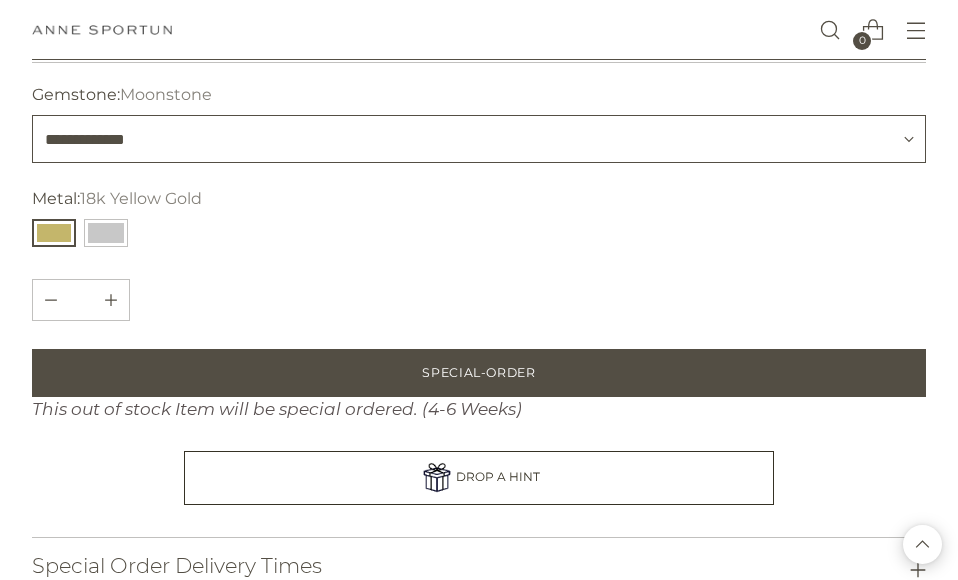type 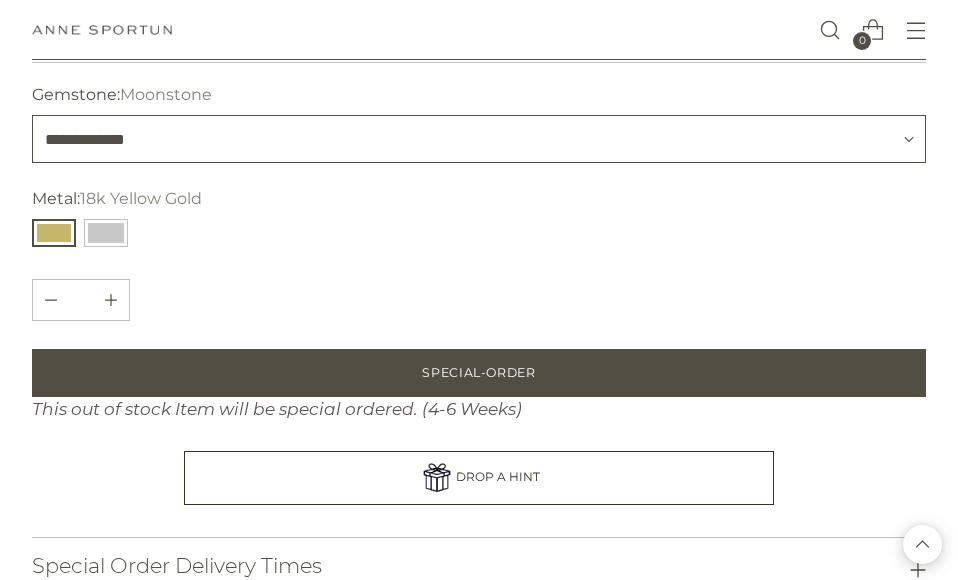 click on "**********" at bounding box center (0, 0) 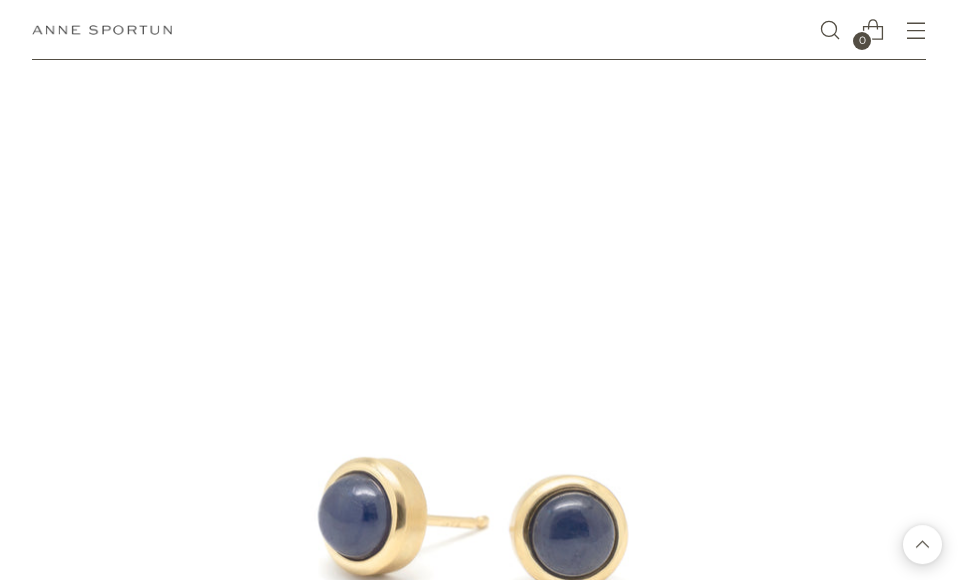 scroll, scrollTop: 0, scrollLeft: 0, axis: both 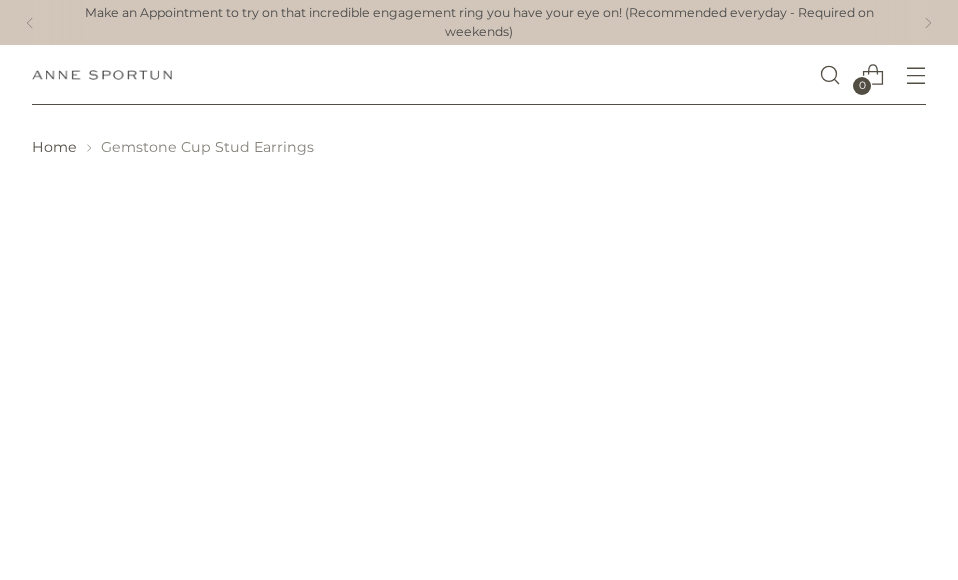 click at bounding box center [829, 75] 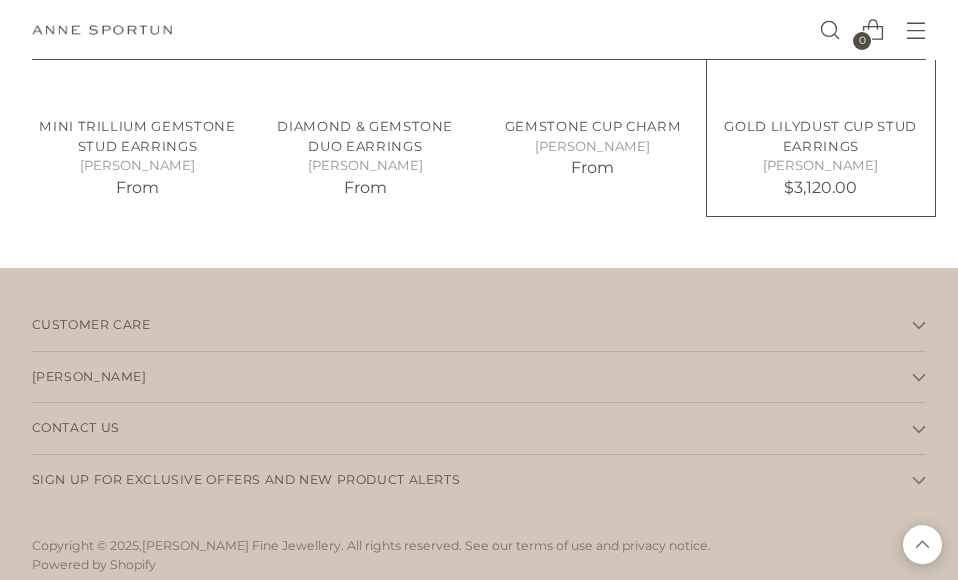 scroll, scrollTop: 2534, scrollLeft: 0, axis: vertical 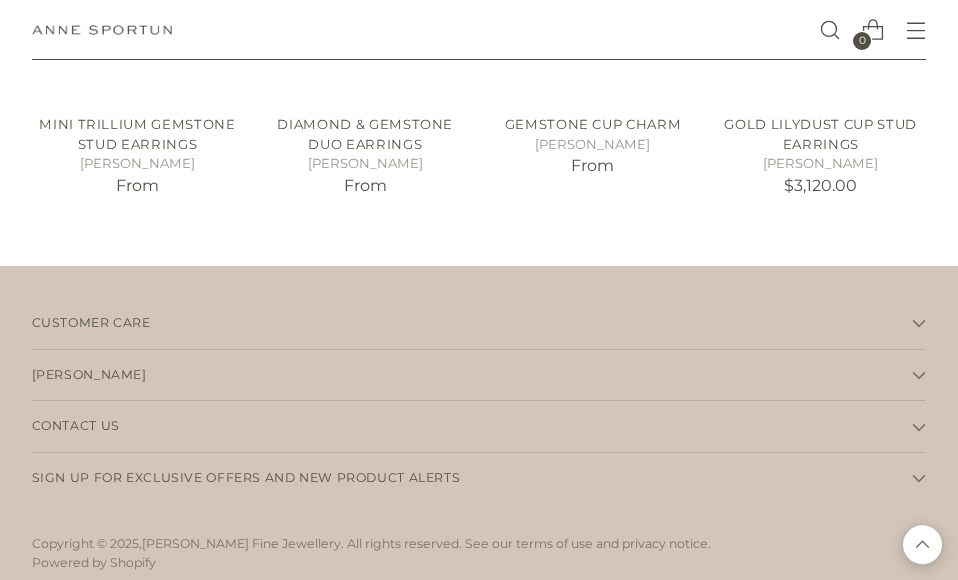 click 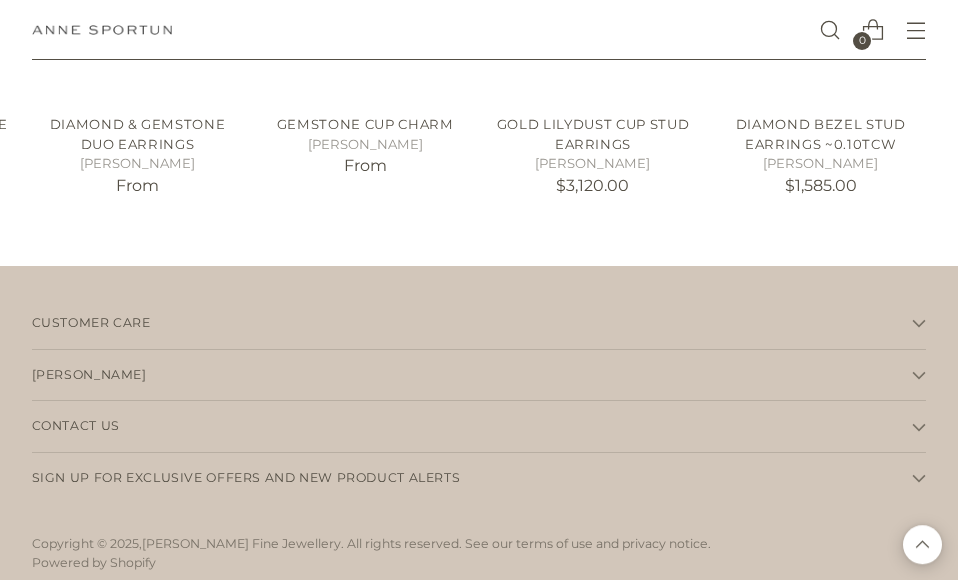 click 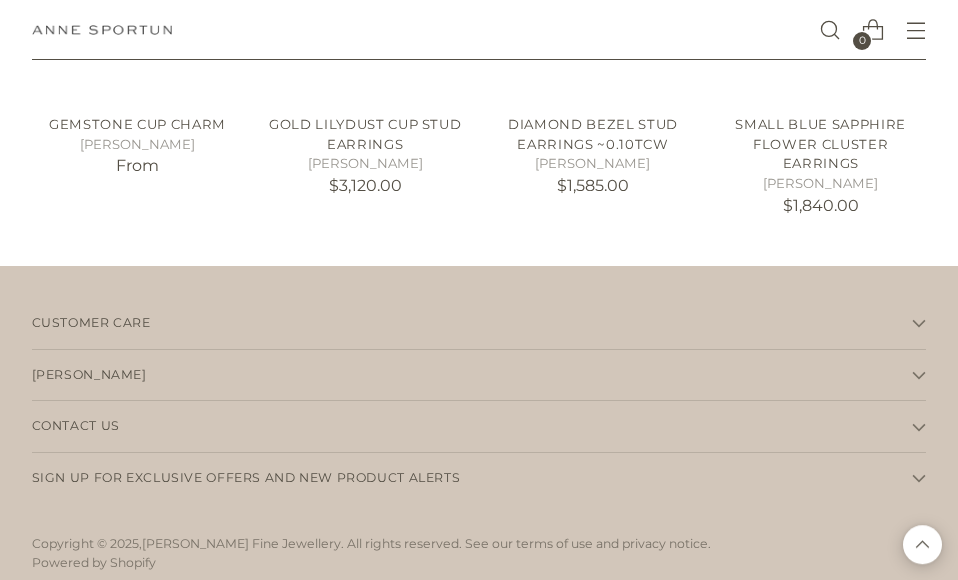click 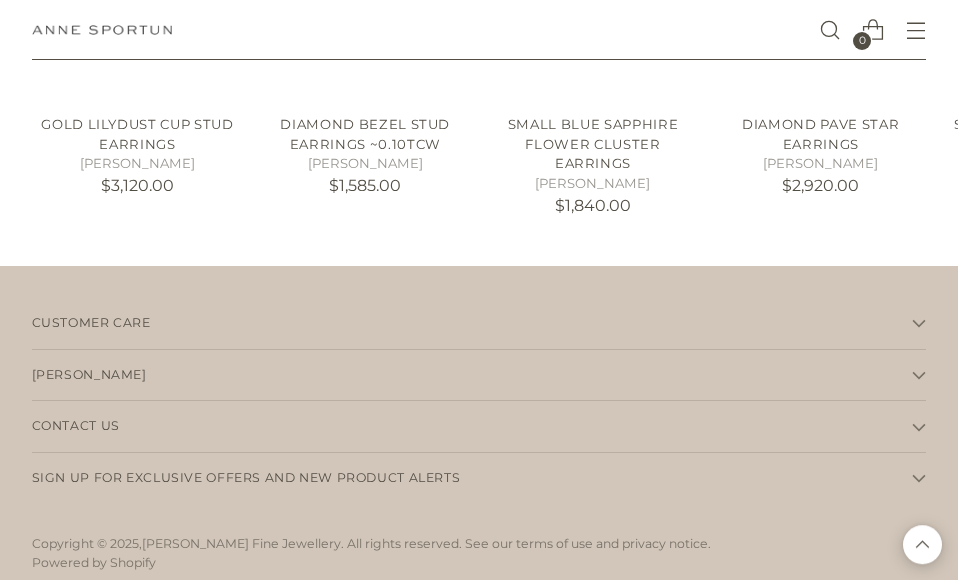 click 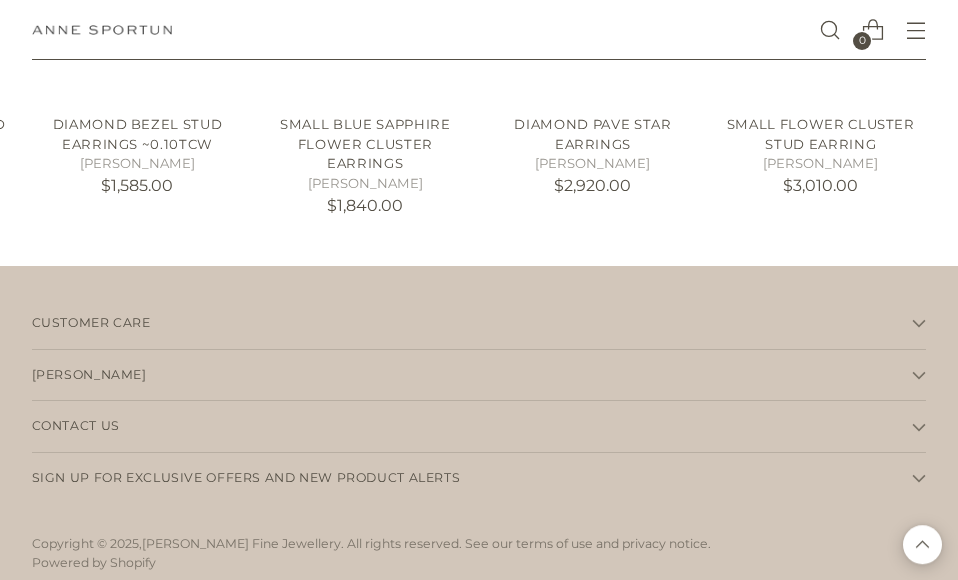 click 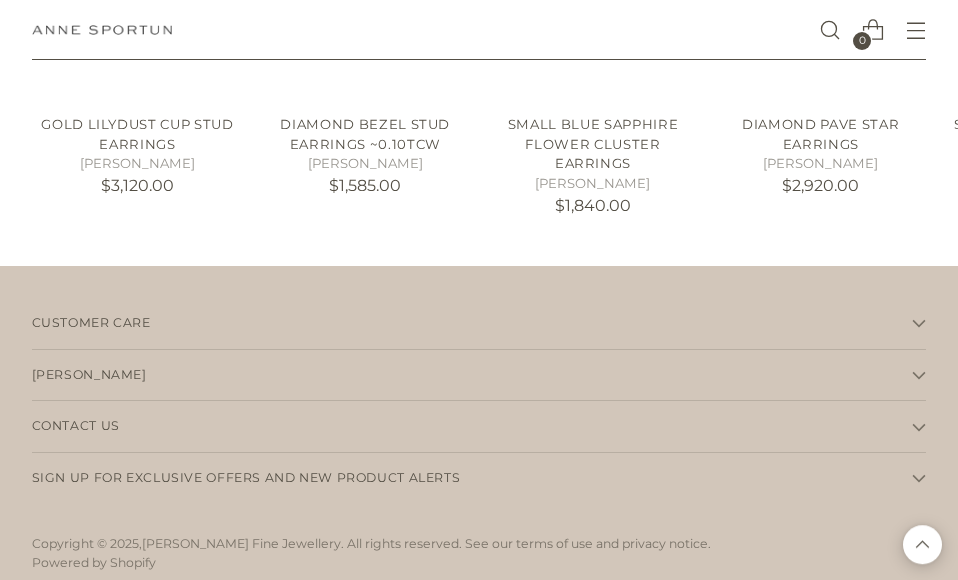 click on "You Might also Like...
Multiple Gemstone Options
Mini Trillium Gemstone Stud Earrings
Anne Sportun
From
Unit price
/ per
/" at bounding box center [479, 23] 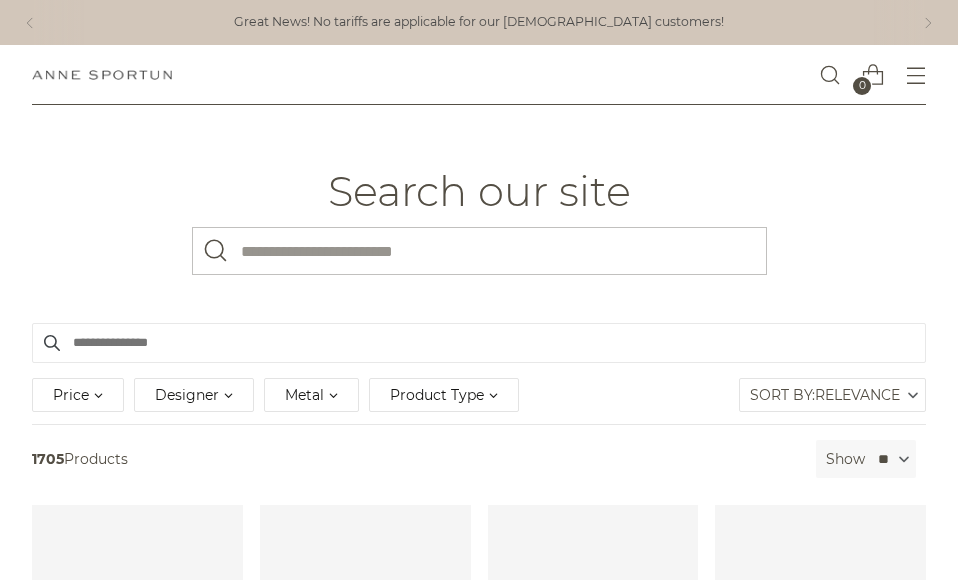 scroll, scrollTop: 0, scrollLeft: 0, axis: both 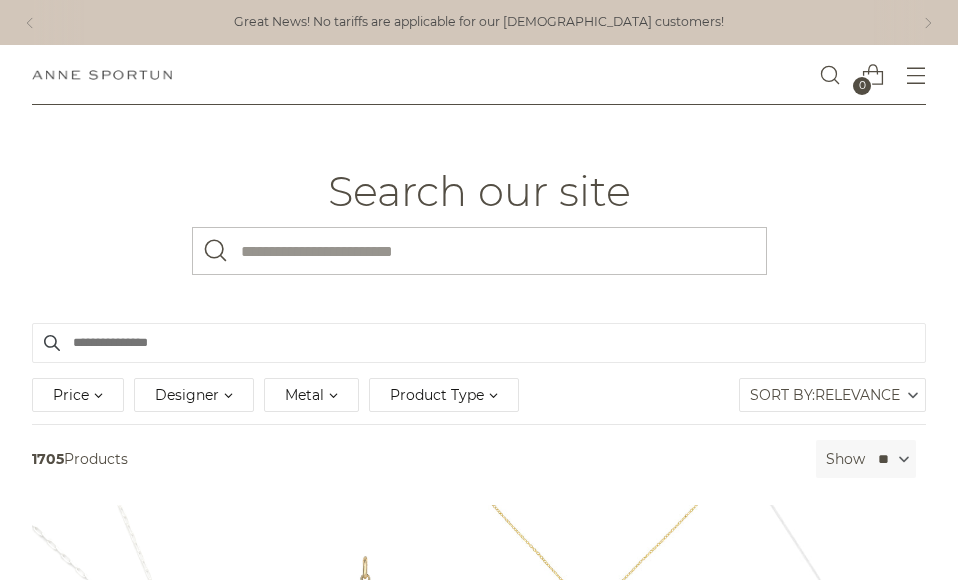 click at bounding box center (829, 75) 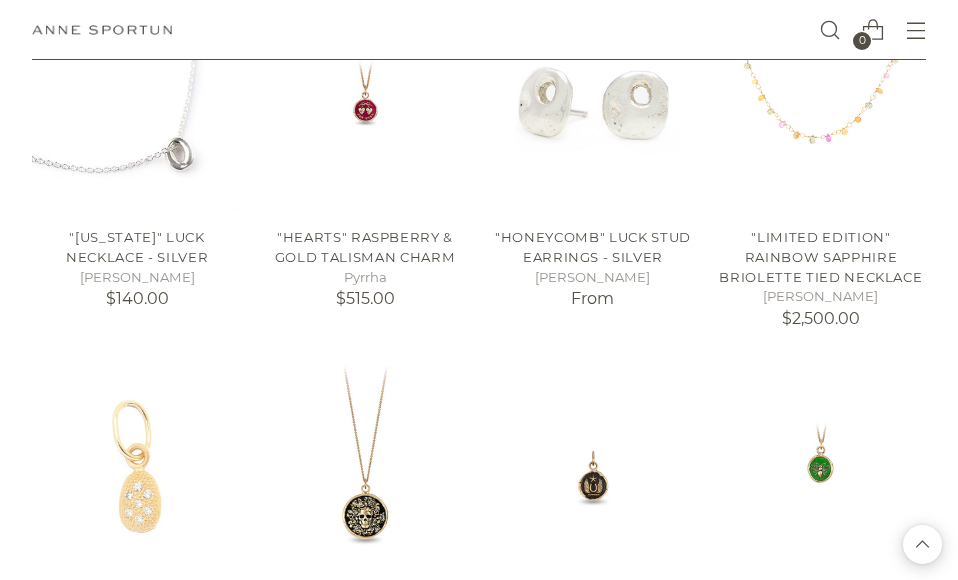scroll, scrollTop: 872, scrollLeft: 0, axis: vertical 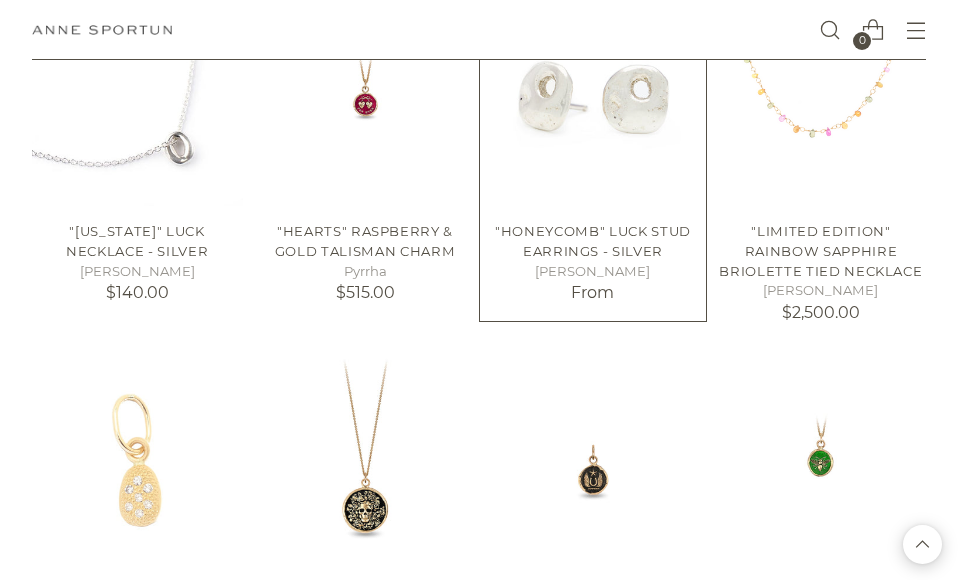 click on ""Honeycomb" Luck Stud Earrings - Silver" at bounding box center (593, 241) 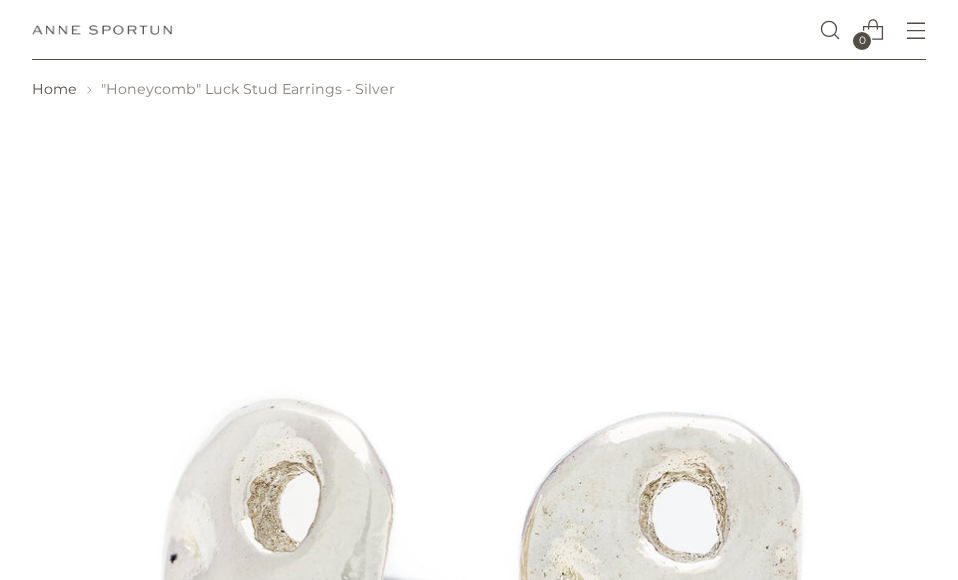 scroll, scrollTop: 169, scrollLeft: 0, axis: vertical 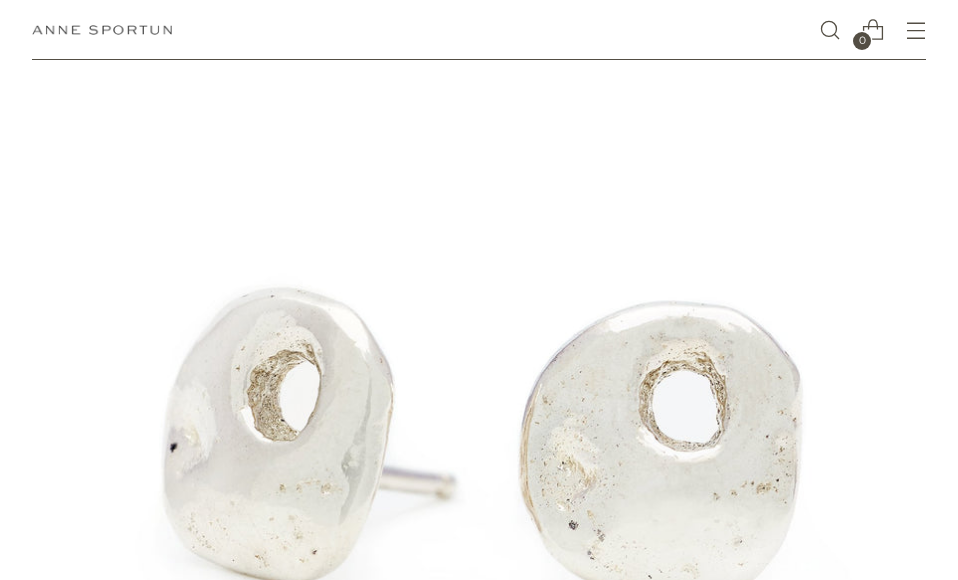 click at bounding box center [479, 453] 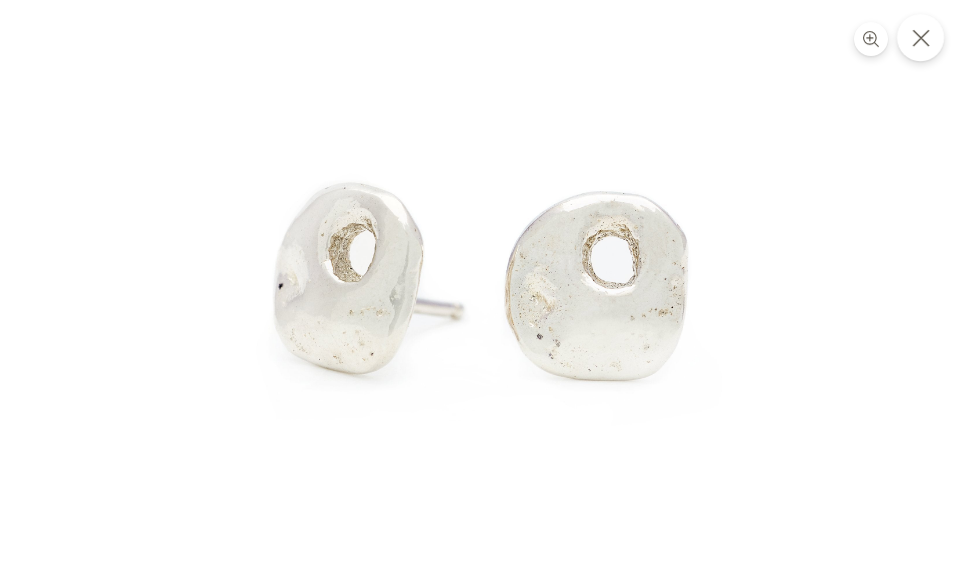 click 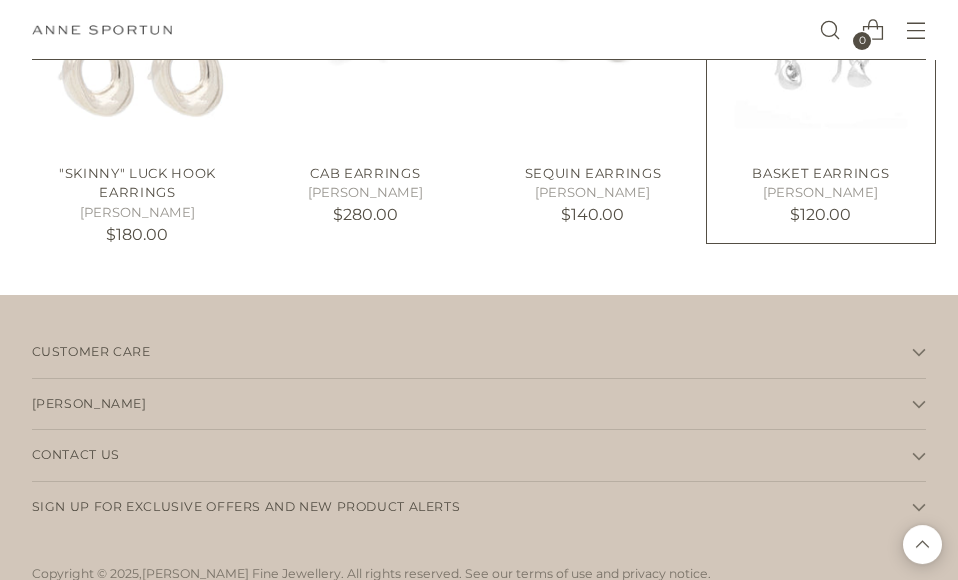scroll, scrollTop: 2439, scrollLeft: 0, axis: vertical 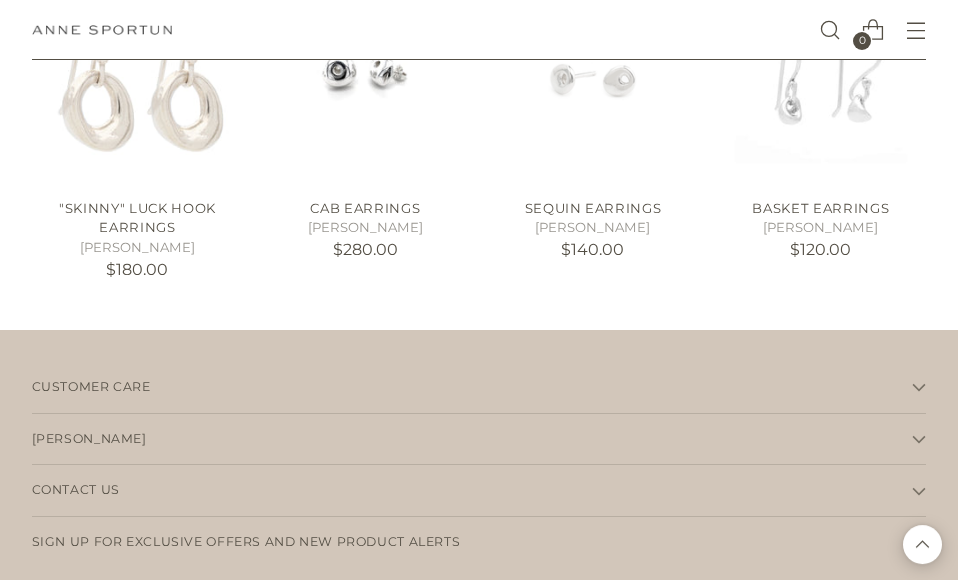 click 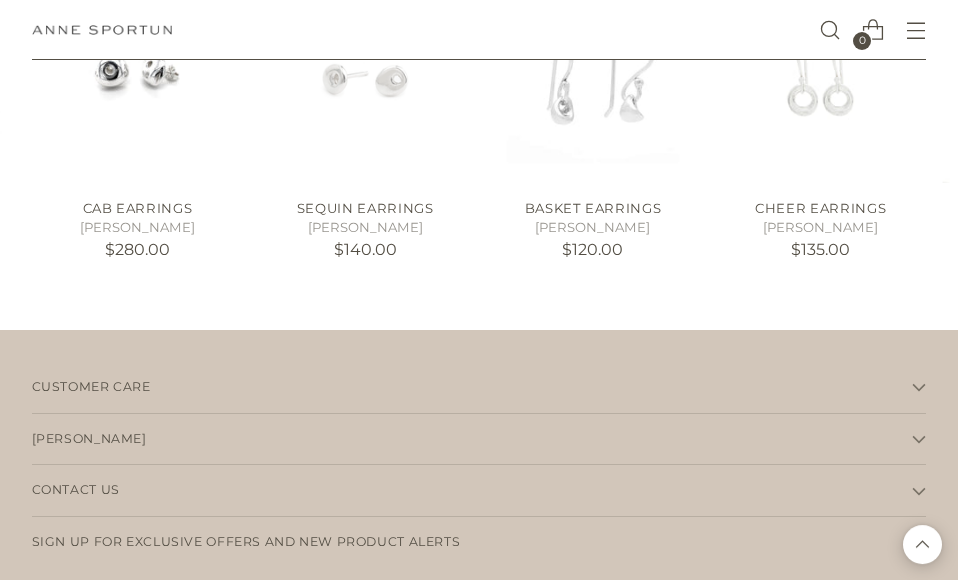 click 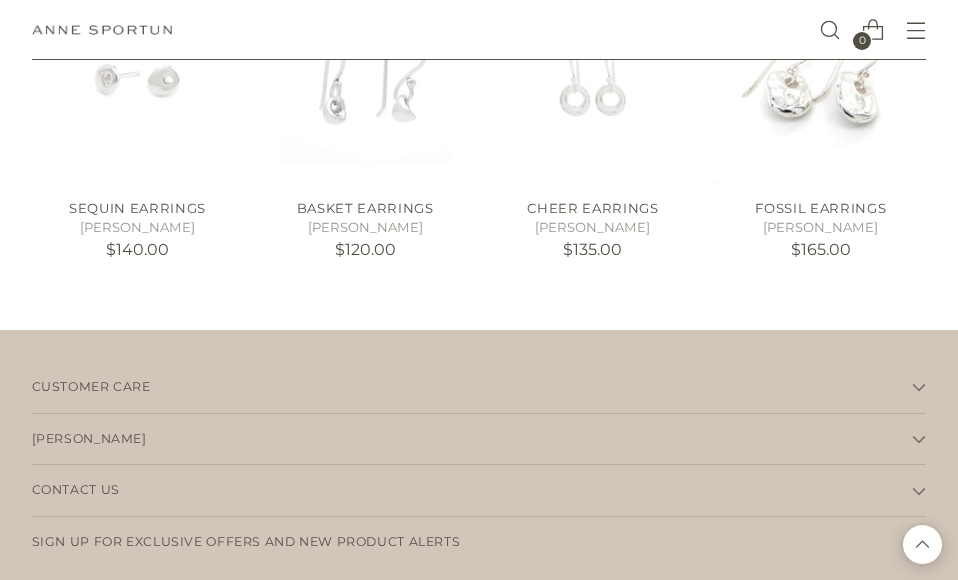 click 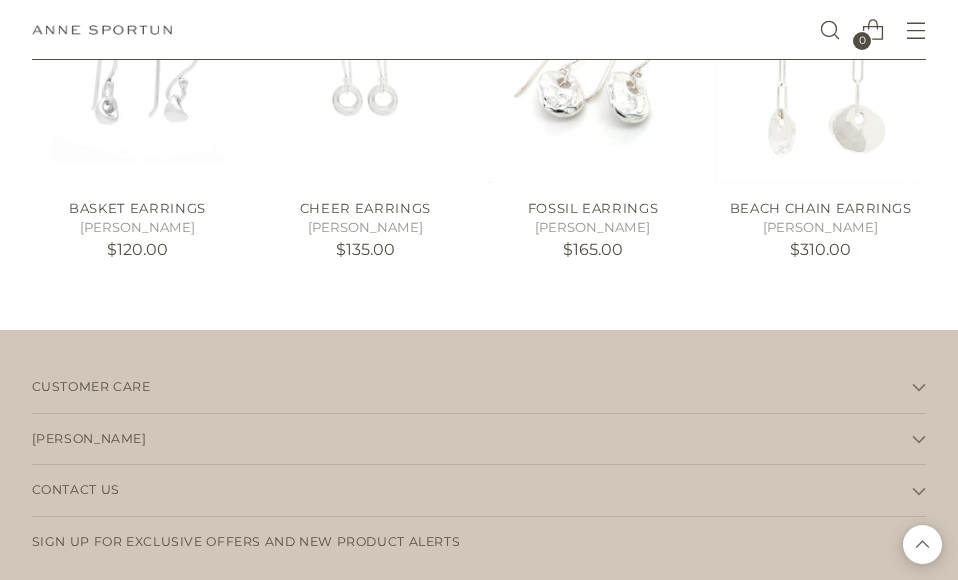 click 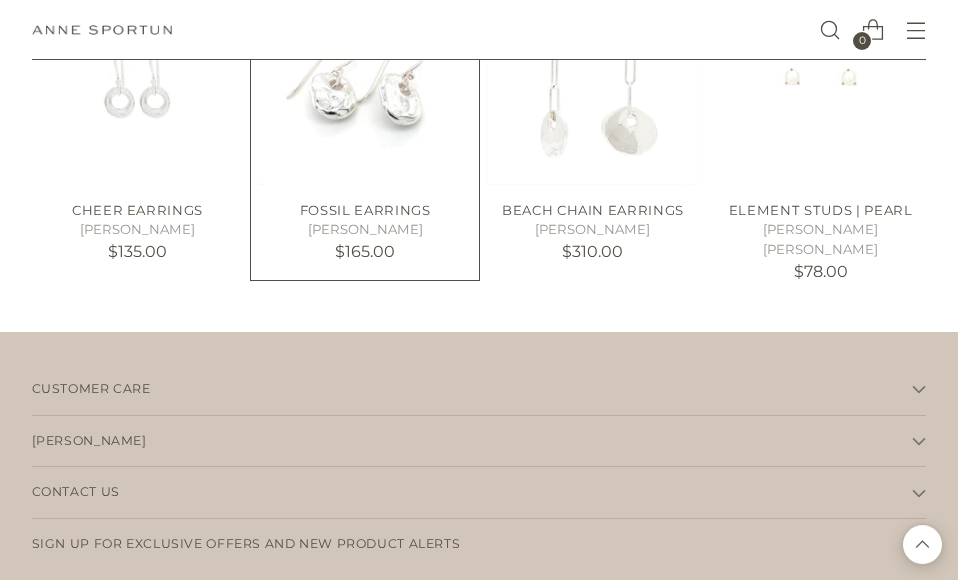 scroll, scrollTop: 2437, scrollLeft: 0, axis: vertical 